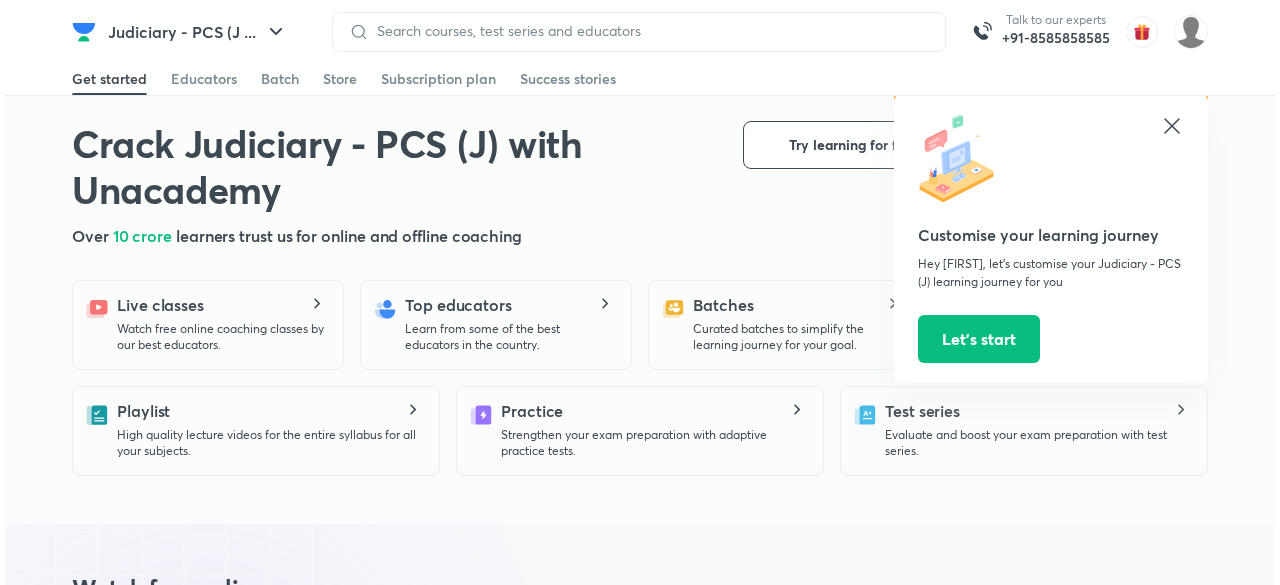 scroll, scrollTop: 0, scrollLeft: 0, axis: both 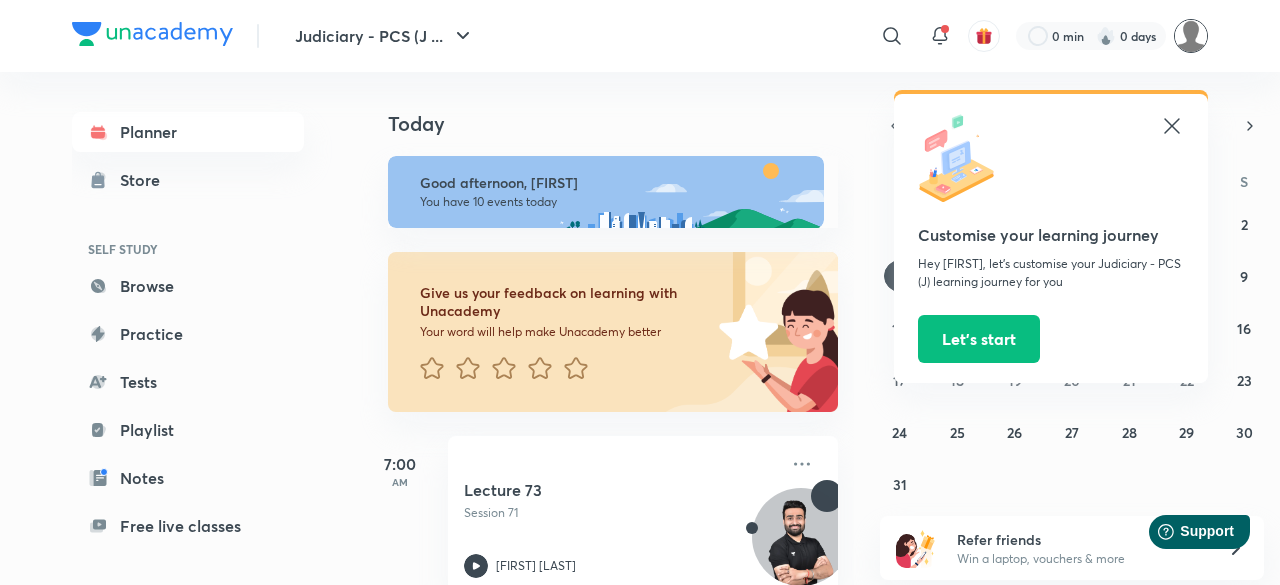 click at bounding box center [1191, 36] 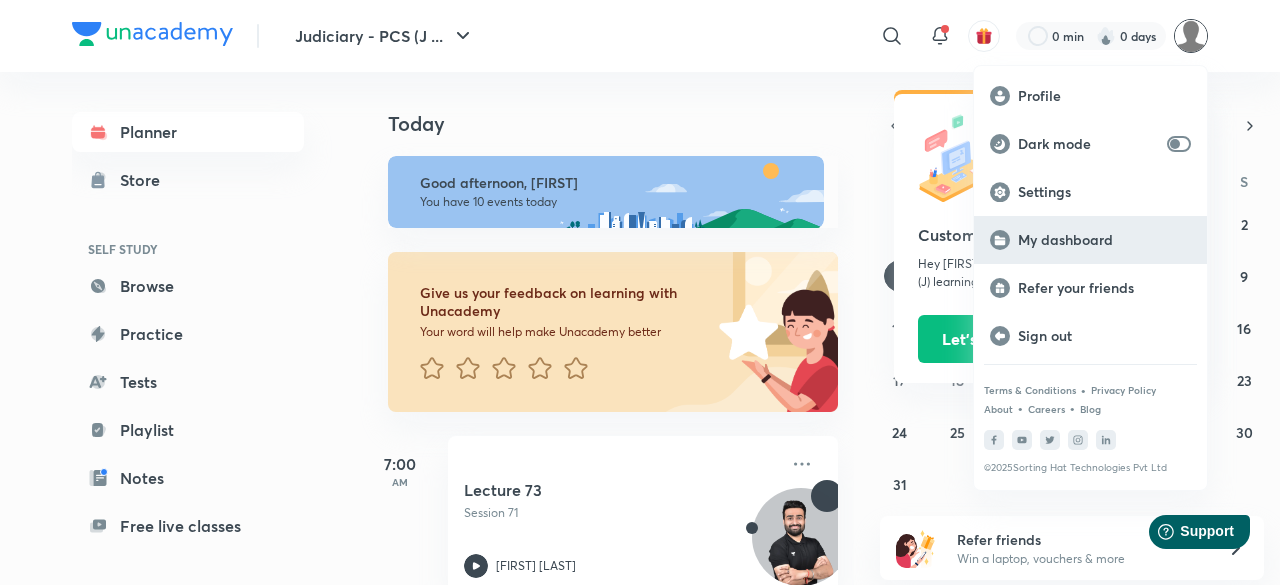 click on "My dashboard" at bounding box center [1104, 240] 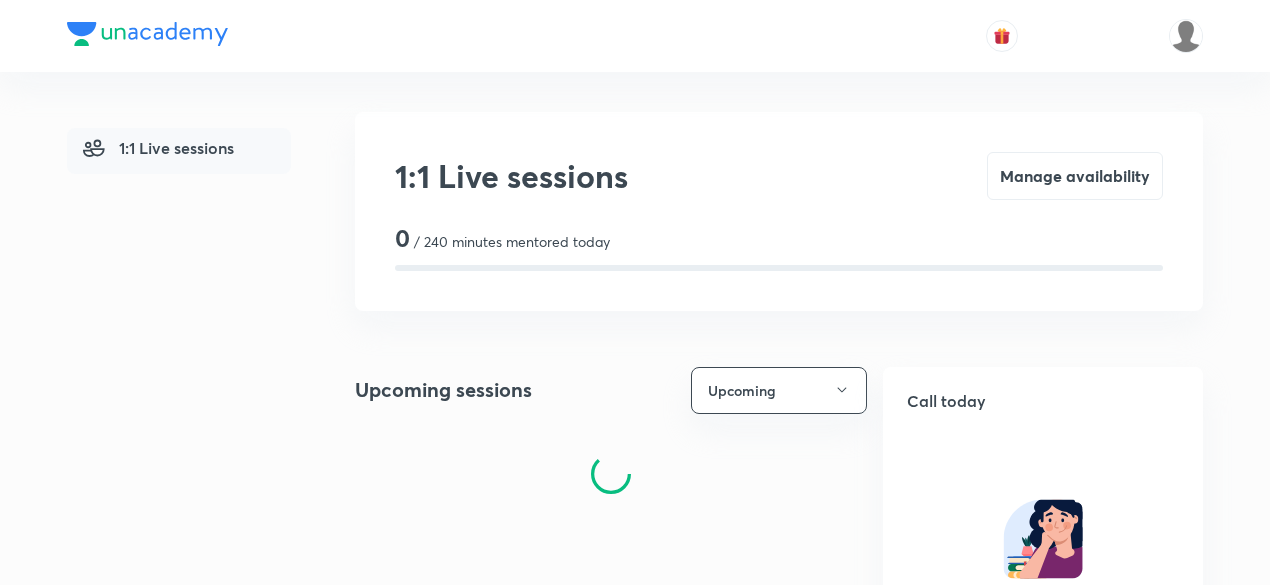 scroll, scrollTop: 0, scrollLeft: 0, axis: both 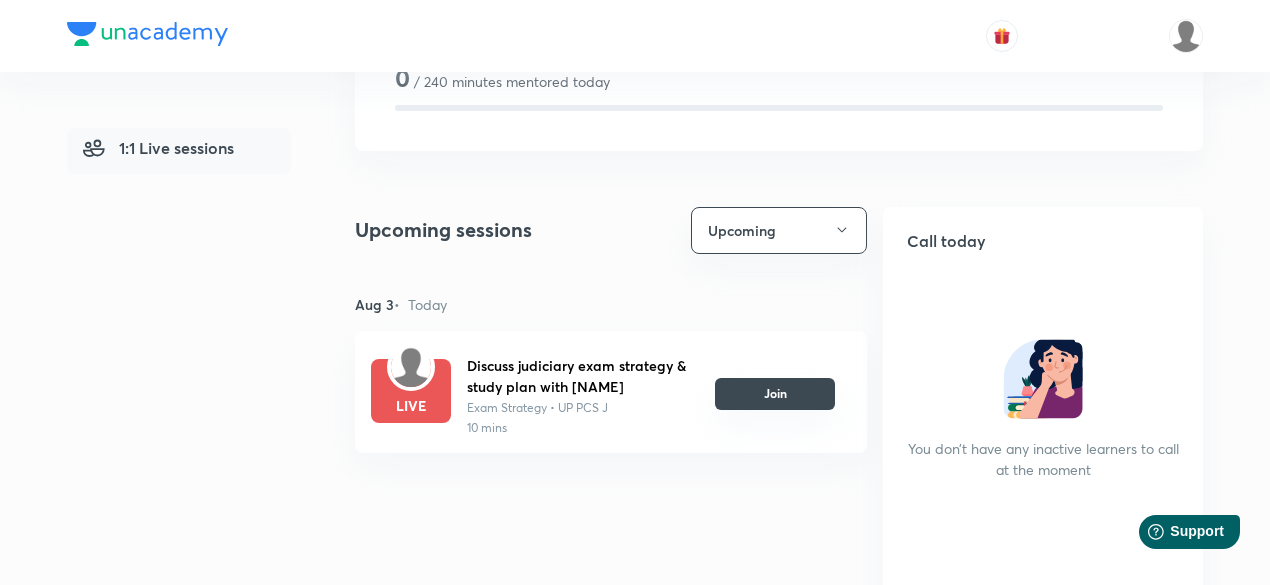 click on "Join" at bounding box center [775, 394] 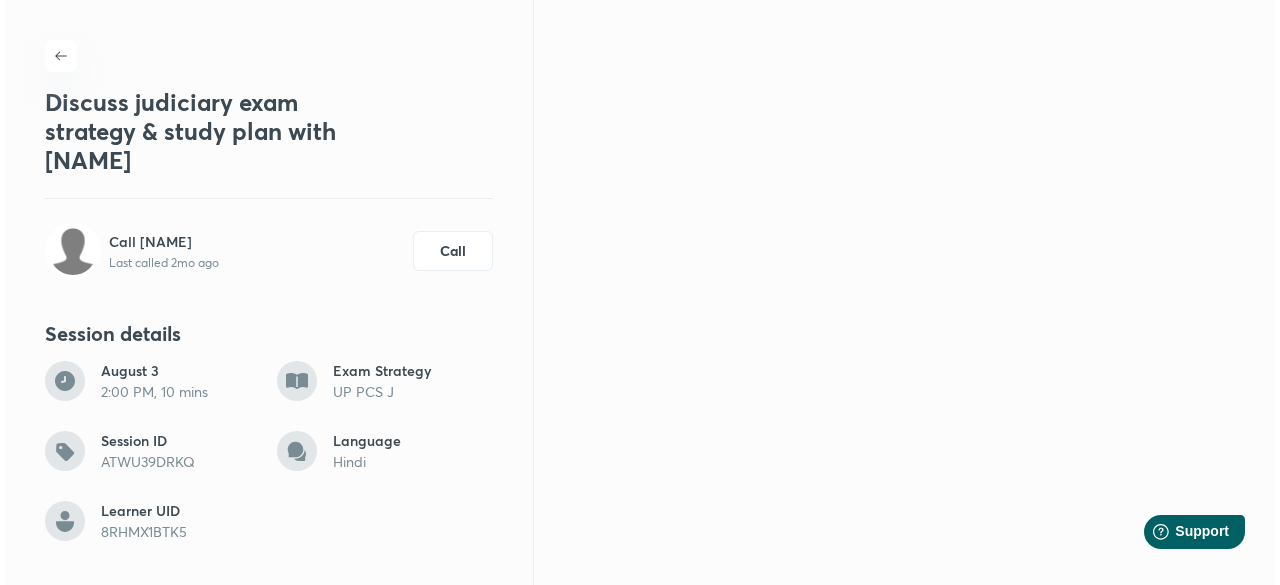 scroll, scrollTop: 0, scrollLeft: 0, axis: both 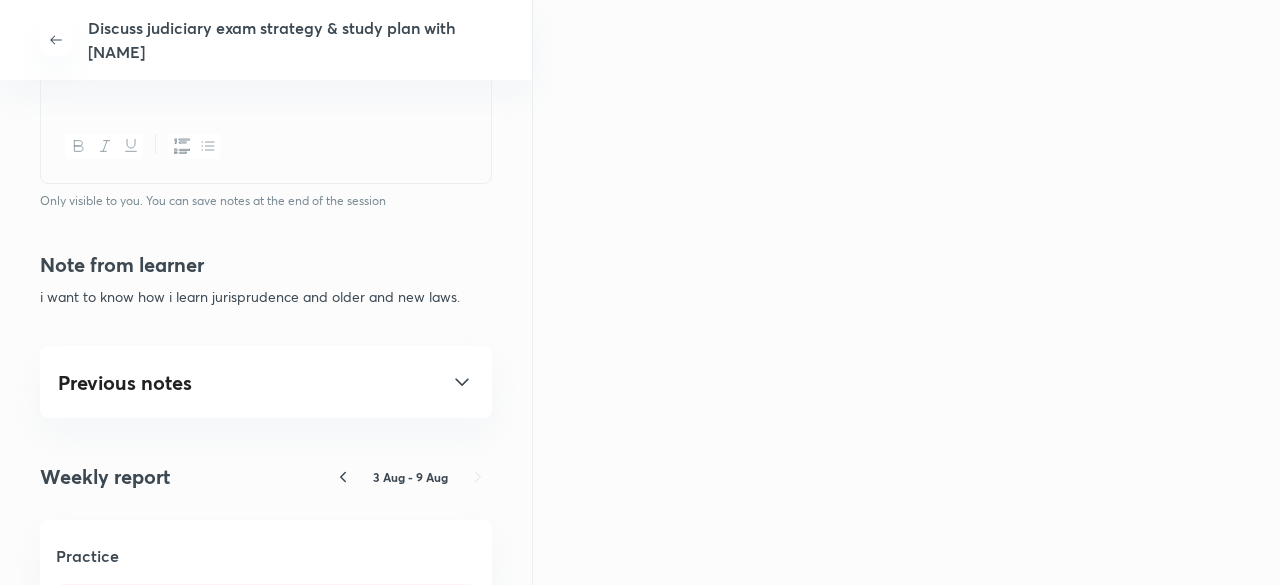 click on "Previous notes" at bounding box center [266, 382] 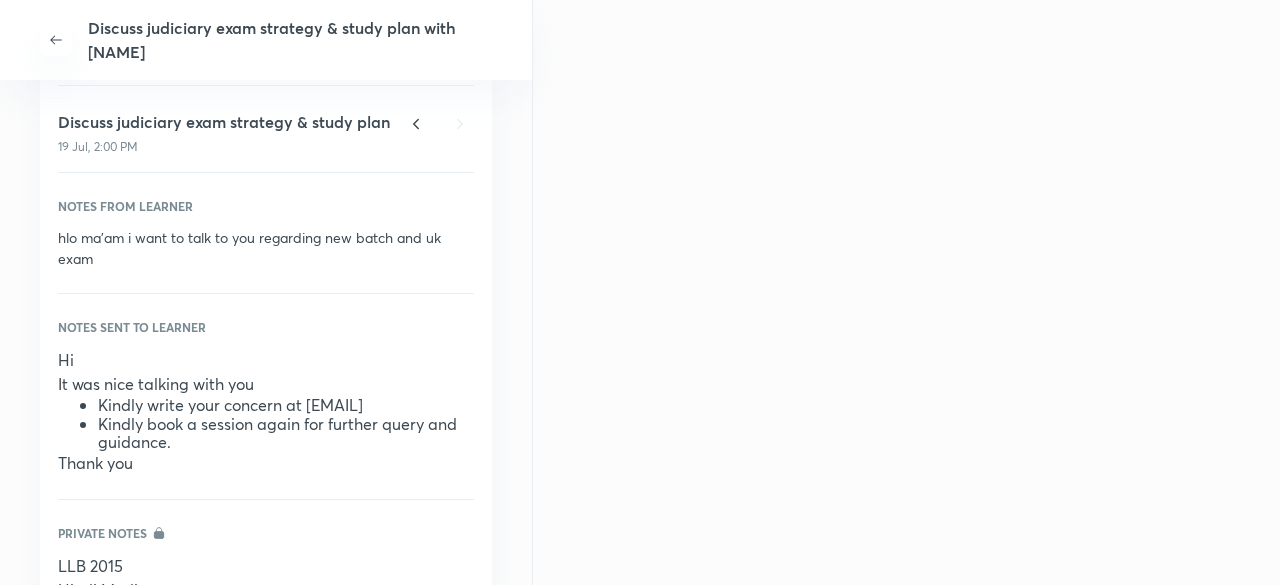 scroll, scrollTop: 1264, scrollLeft: 0, axis: vertical 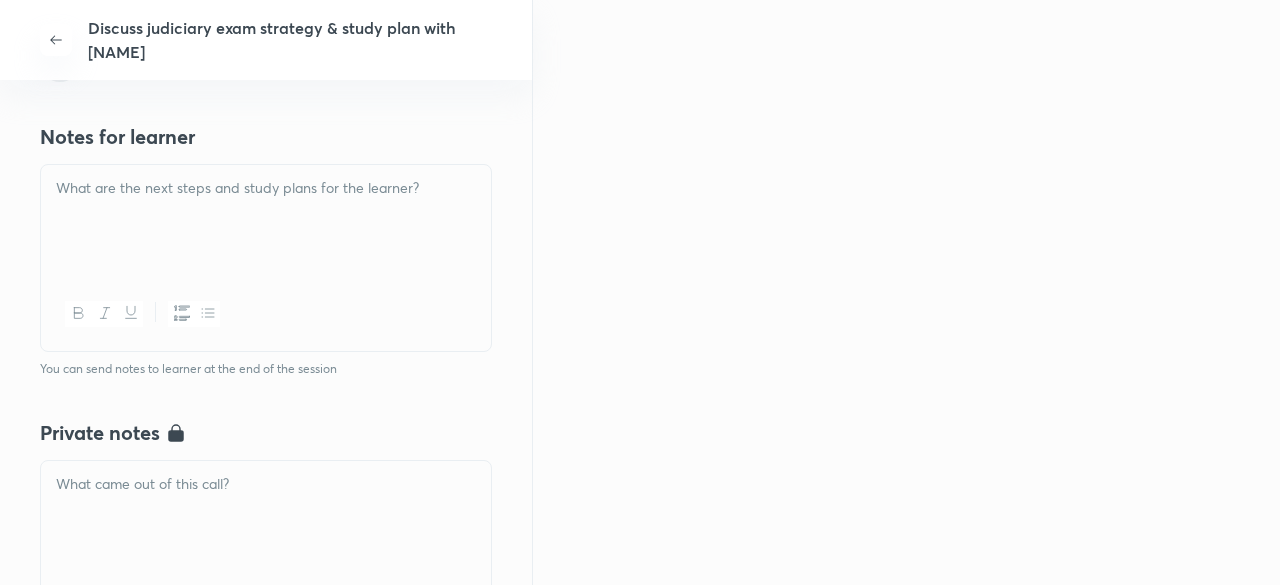 click at bounding box center [266, 221] 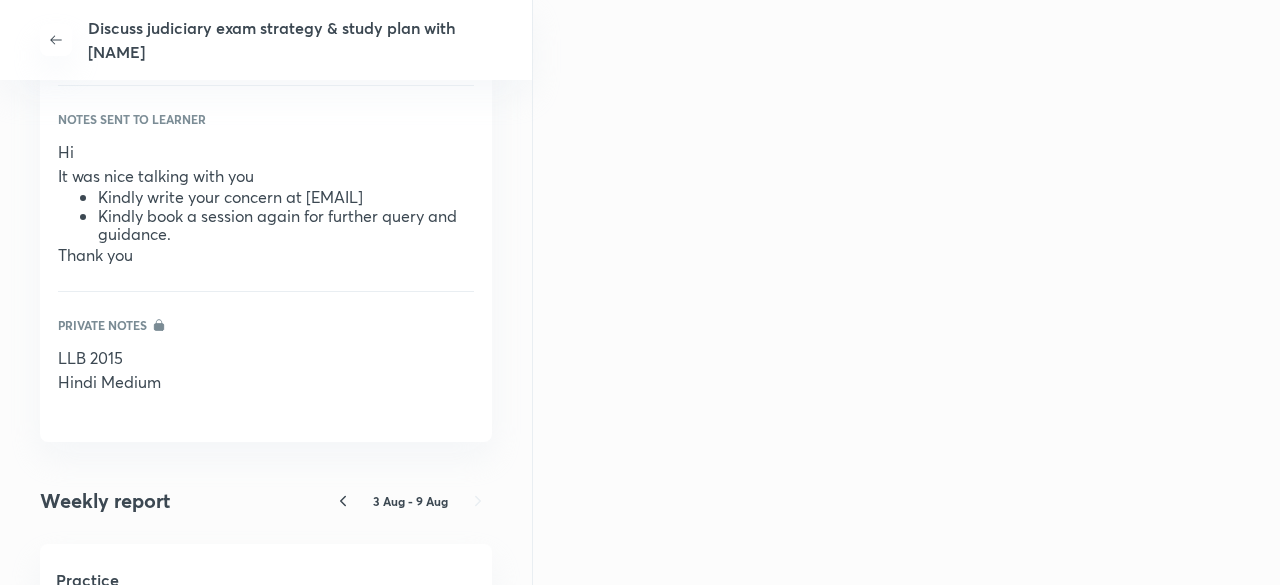 scroll, scrollTop: 1457, scrollLeft: 0, axis: vertical 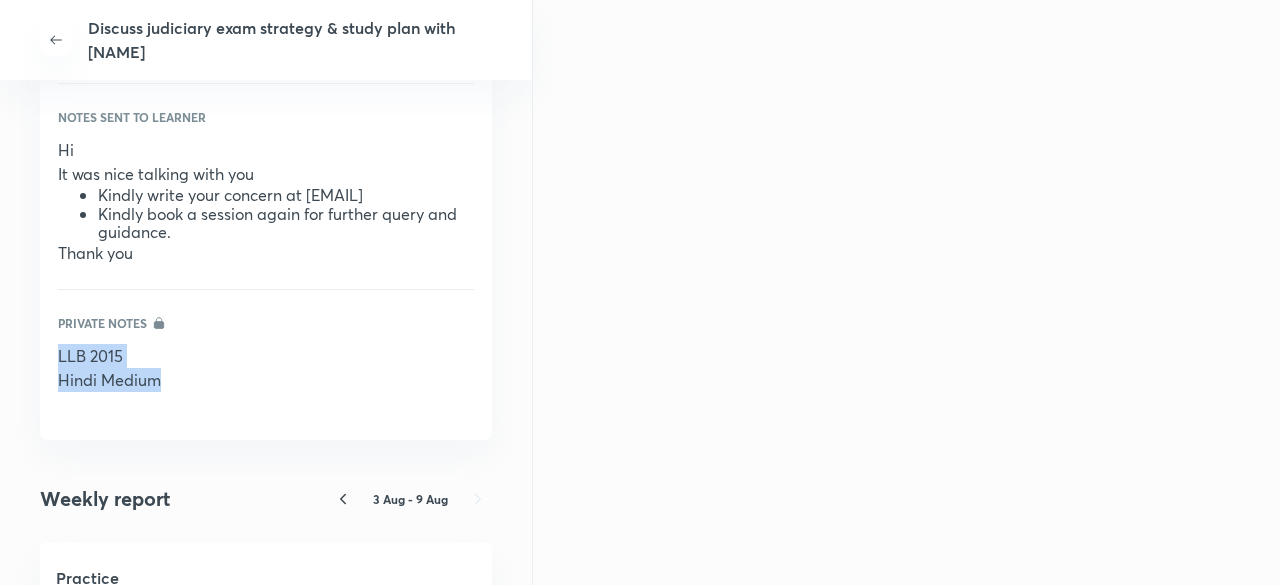drag, startPoint x: 168, startPoint y: 419, endPoint x: 8, endPoint y: 381, distance: 164.4506 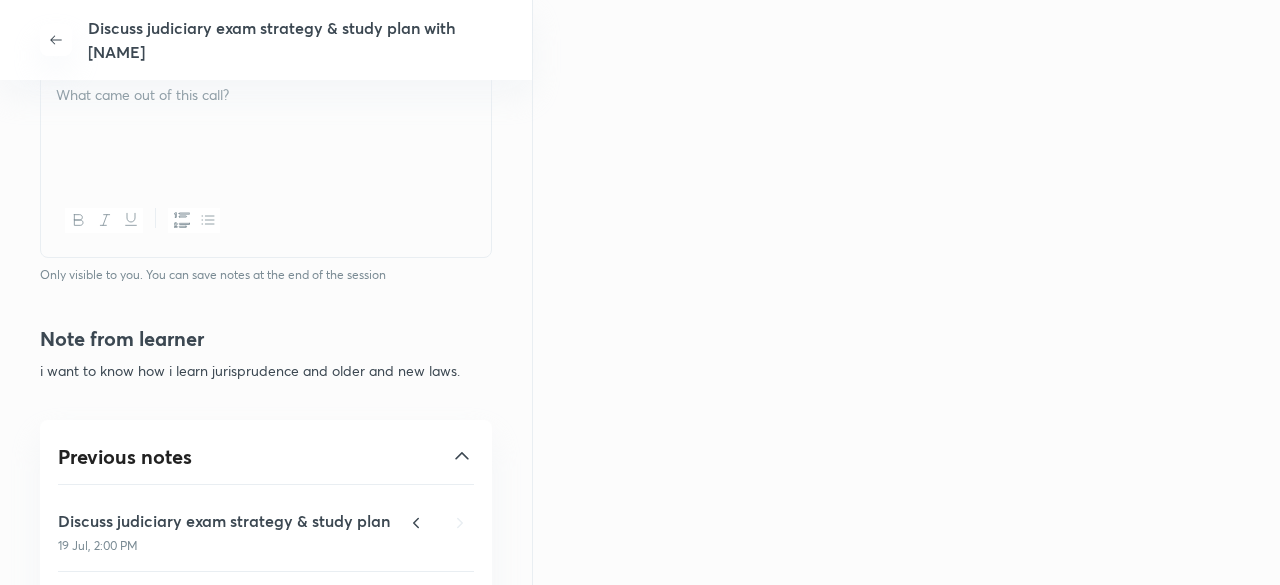 scroll, scrollTop: 844, scrollLeft: 0, axis: vertical 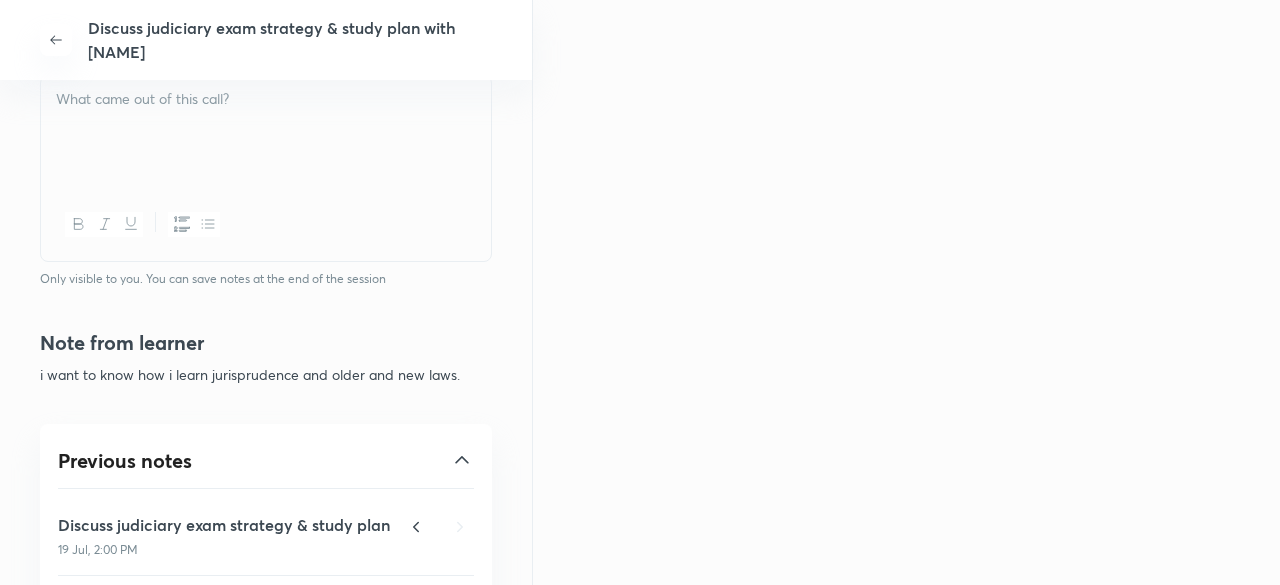 click at bounding box center [266, 132] 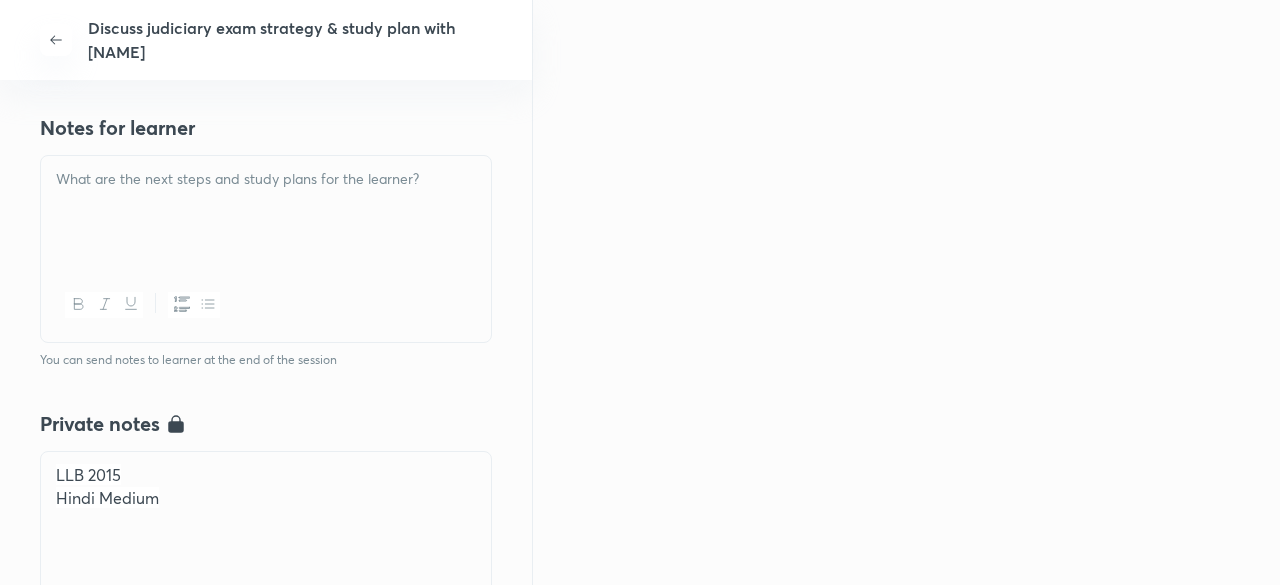 scroll, scrollTop: 462, scrollLeft: 0, axis: vertical 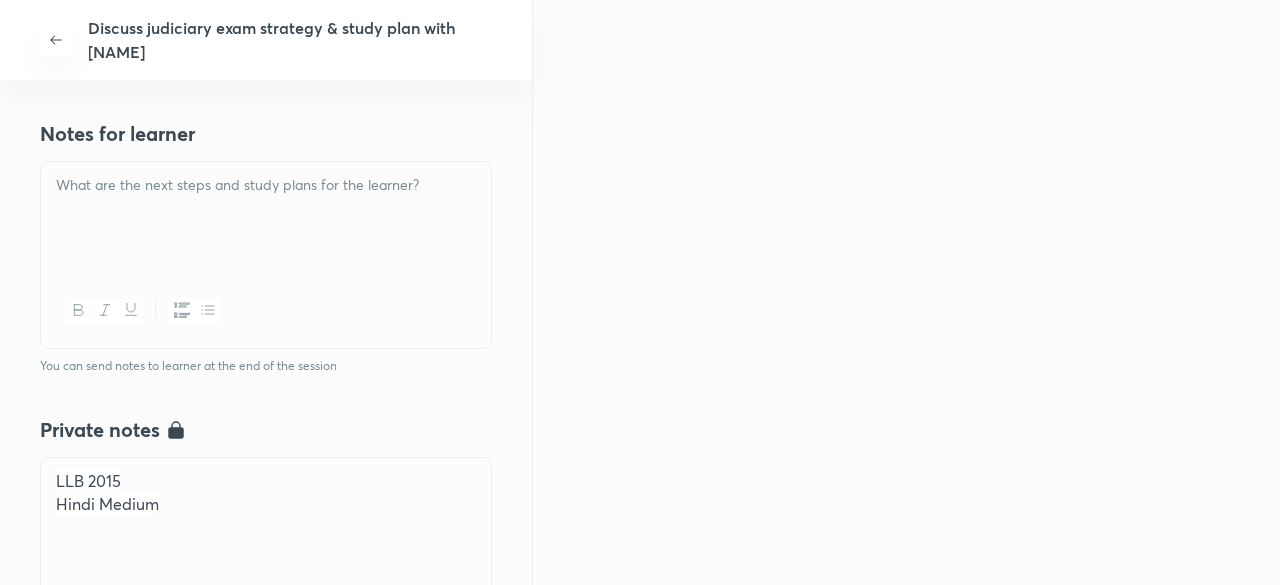 click at bounding box center (266, 218) 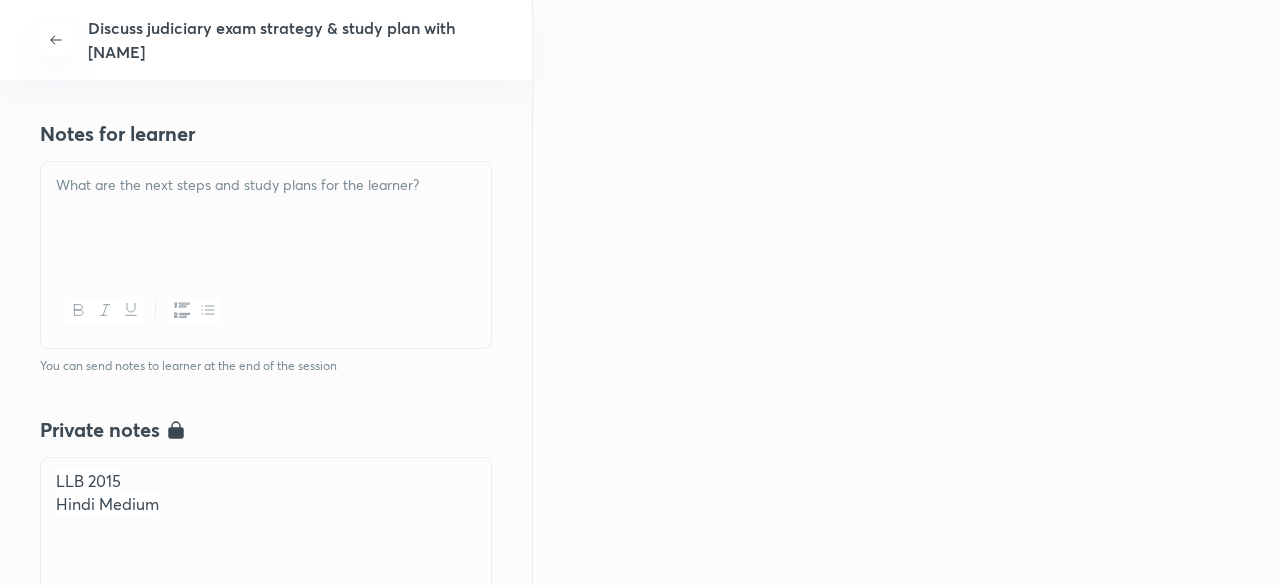 type 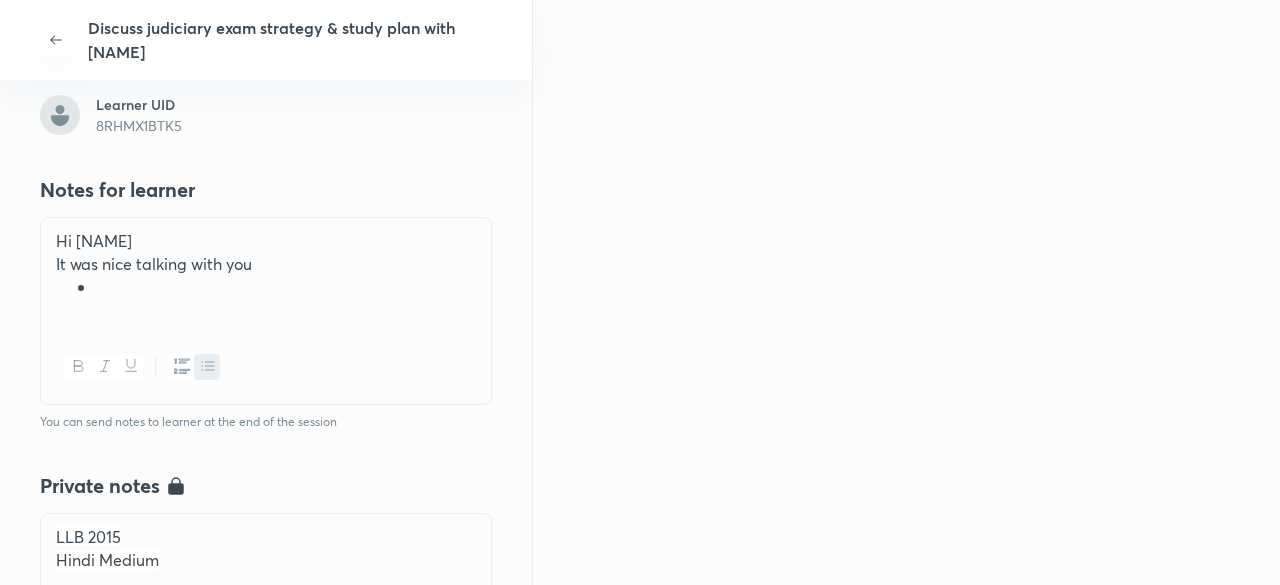 scroll, scrollTop: 405, scrollLeft: 0, axis: vertical 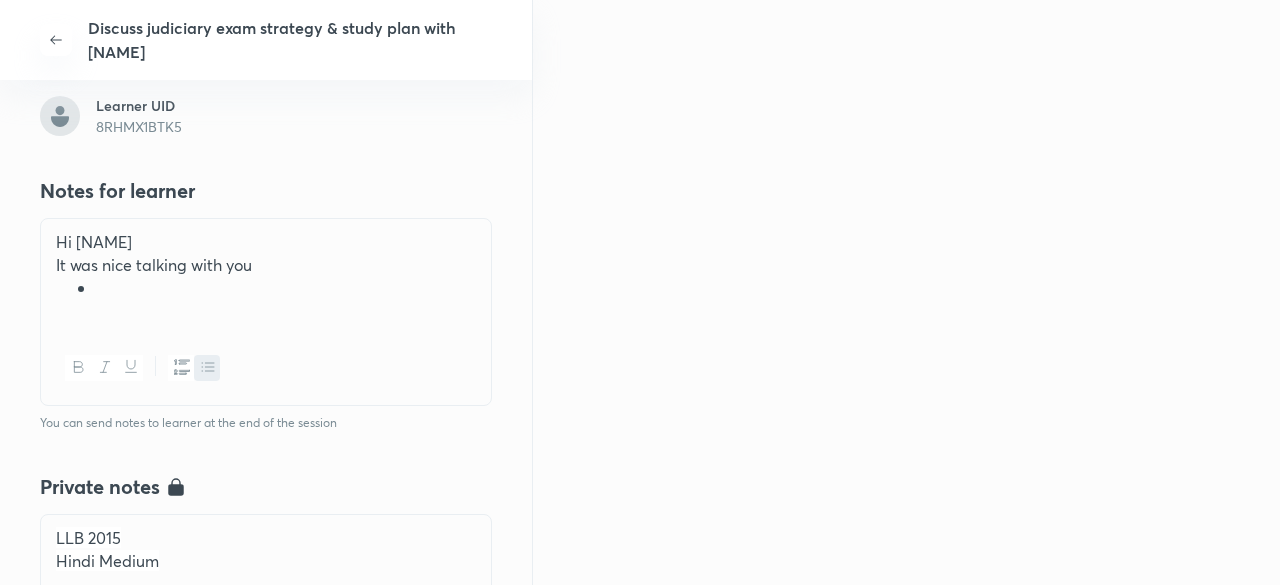 click on "Discuss judiciary exam strategy & study plan with [NAME] Discuss judiciary exam strategy & study plan with [NAME] Call [NAME] Last called 2mo ago Call Session details August 3 2:00 PM, 10 mins Exam Strategy UP PCS J Session ID [SESSION_ID] Language Hindi Learner UID [LEARNER_UID] Notes for learner Hi [NAME] It was nice talking with you You can send notes to learner at the end of the session Private notes LLB 2015 Hindi Medium Only visible to you. You can save notes at the end of the session Note from learner i want to know how i learn jurisprudence and older and new laws. Previous notes Discuss judiciary exam strategy & study plan 19 Jul, 2:00 PM Notes from learner hlo ma'am i want to talk to you regarding new batch and uk exam Notes sent to learner Hi  It was nice talking with you Kindly write your concern at [EMAIL] Kindly book a session again for further query and guidance. Thank you Private notes LLB 2015 Hindi Medium Weekly report 3 Aug  - 9 Aug  Practice Needs Improvement 0 0% 0 0" at bounding box center [266, 292] 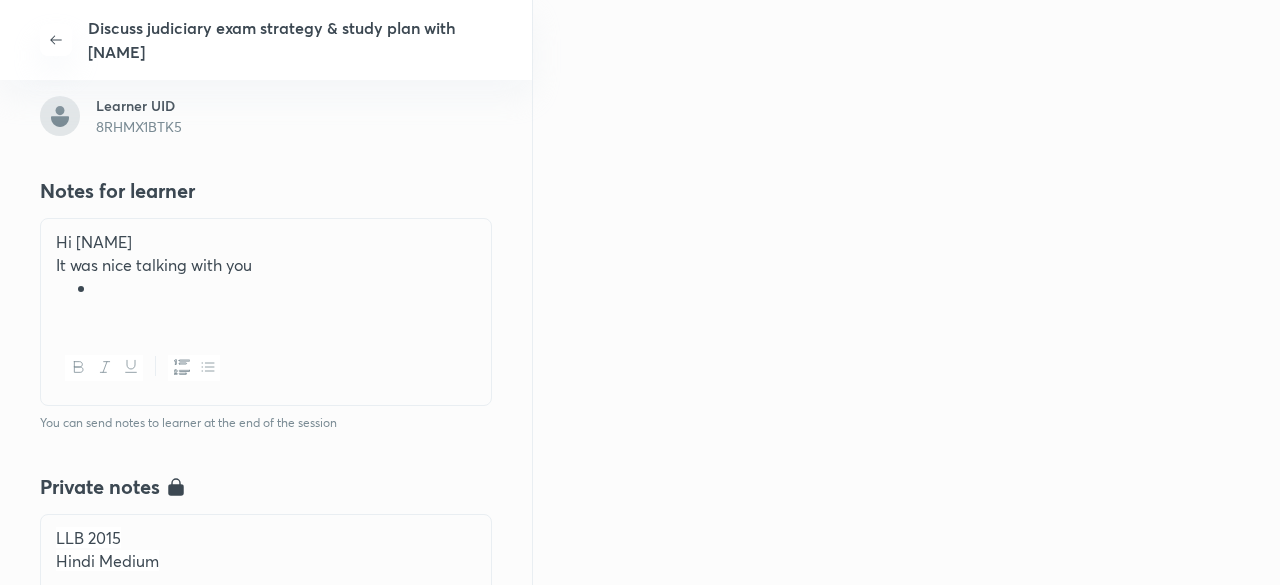 click on "Discuss judiciary exam strategy & study plan with [NAME] Discuss judiciary exam strategy & study plan with [NAME] Call [NAME] Last called 2mo ago Call Session details August 3 2:00 PM, 10 mins Exam Strategy UP PCS J Session ID [SESSION_ID] Language Hindi Learner UID [LEARNER_UID] Notes for learner Hi [NAME] It was nice talking with you You can send notes to learner at the end of the session Private notes LLB 2015 Hindi Medium Only visible to you. You can save notes at the end of the session Note from learner i want to know how i learn jurisprudence and older and new laws. Previous notes Discuss judiciary exam strategy & study plan 19 Jul, 2:00 PM Notes from learner hlo ma'am i want to talk to you regarding new batch and uk exam Notes sent to learner Hi  It was nice talking with you Kindly write your concern at [EMAIL] Kindly book a session again for further query and guidance. Thank you Private notes LLB 2015 Hindi Medium Weekly report 3 Aug  - 9 Aug  Practice Needs Improvement 0 0% 0 0" at bounding box center [266, 292] 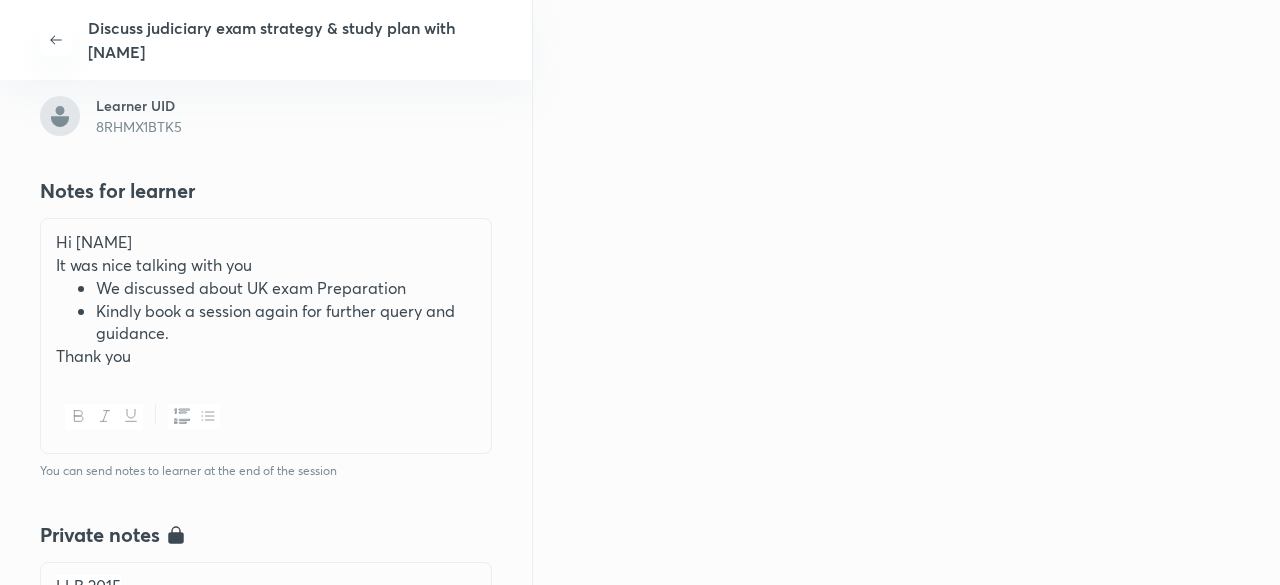 click on "We discussed about UK exam Preparation" at bounding box center [286, 288] 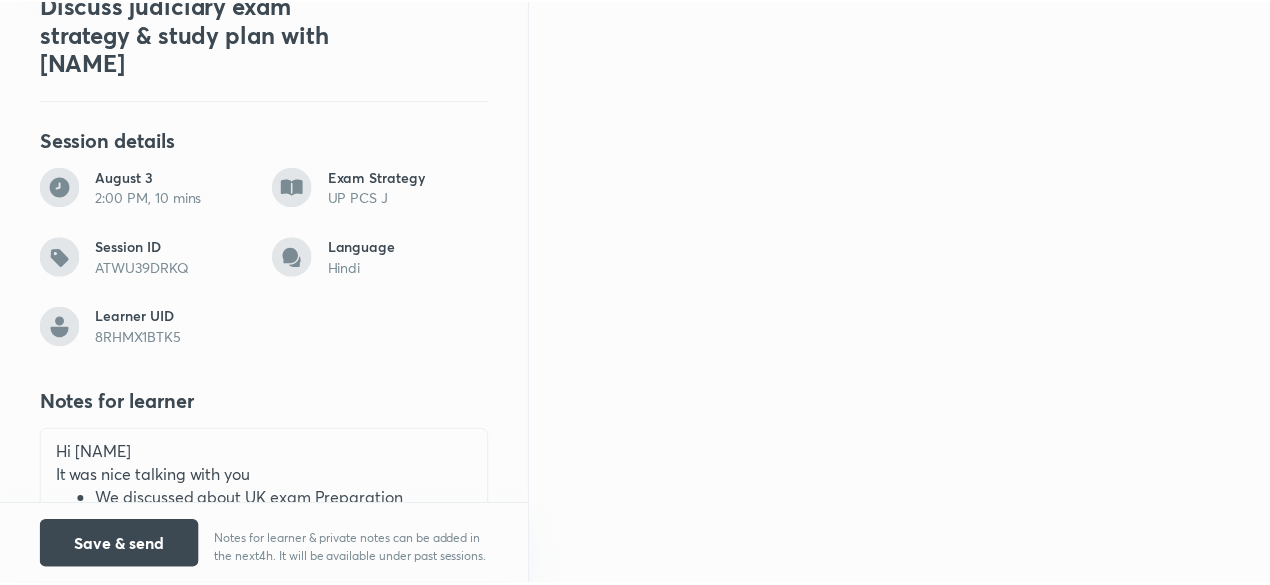 scroll, scrollTop: 73, scrollLeft: 0, axis: vertical 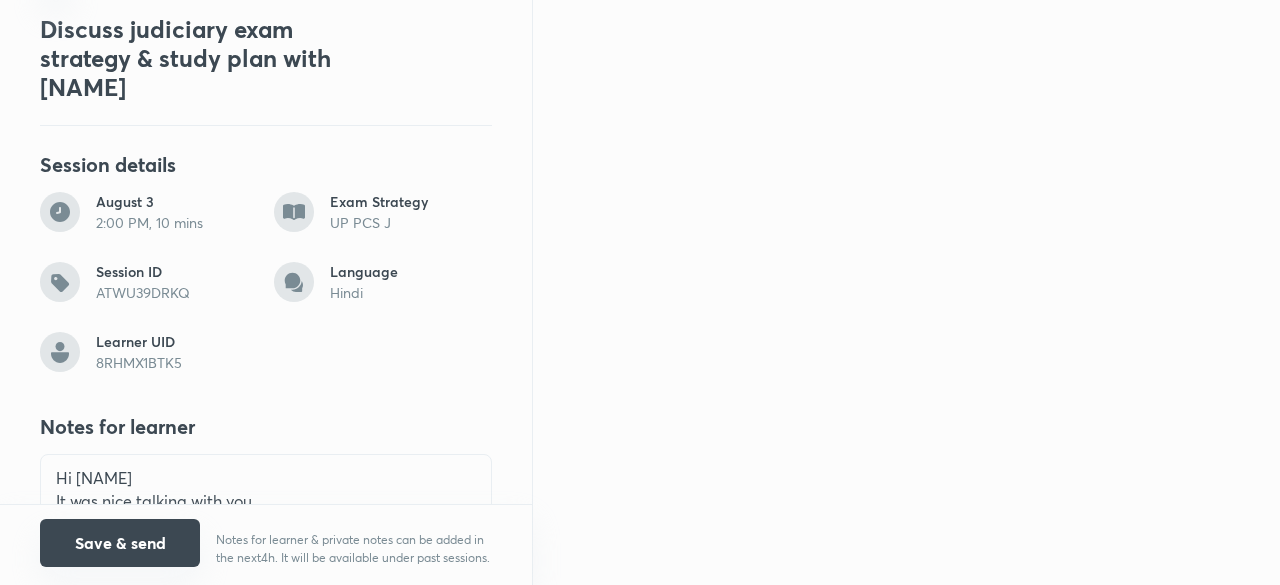 click on "Save & send" at bounding box center [120, 543] 